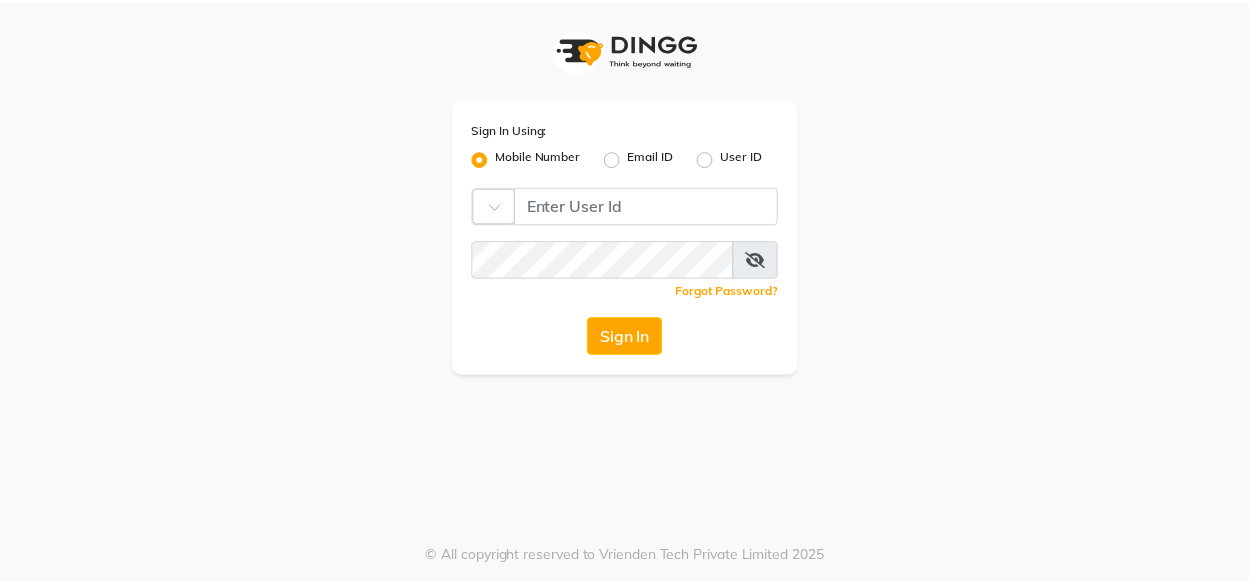 scroll, scrollTop: 0, scrollLeft: 0, axis: both 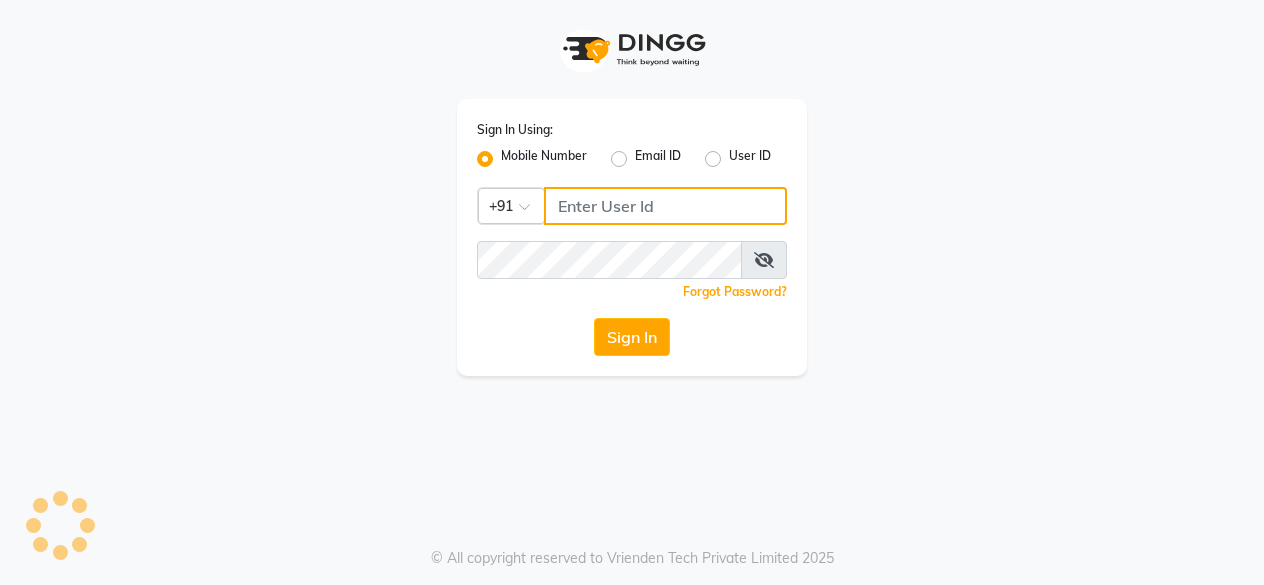 click 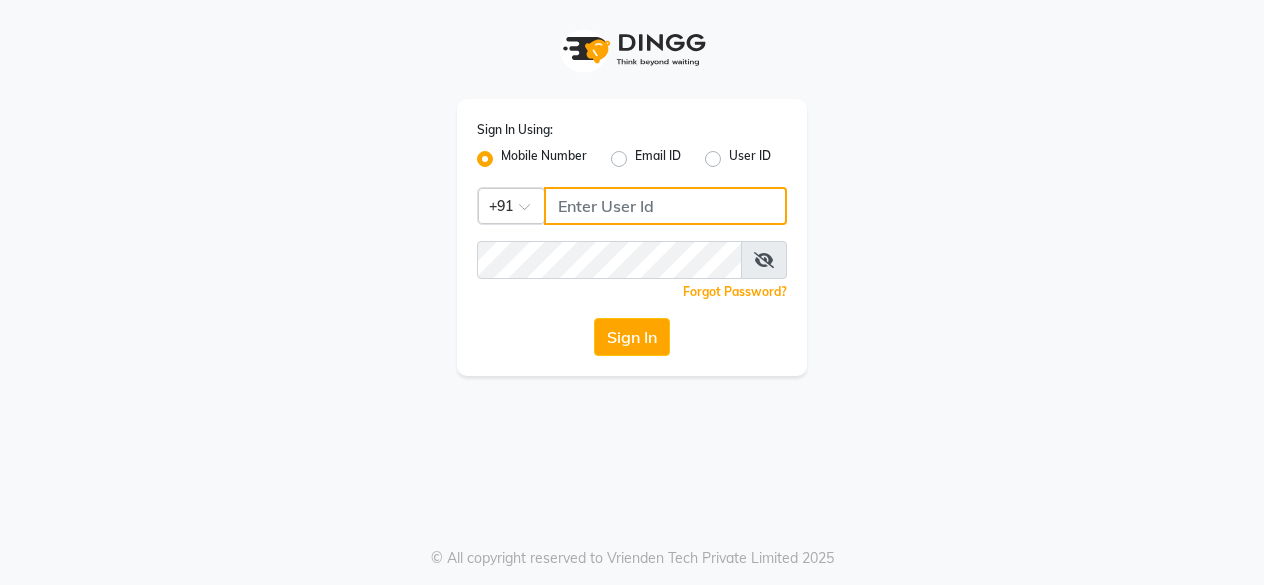 type on "6" 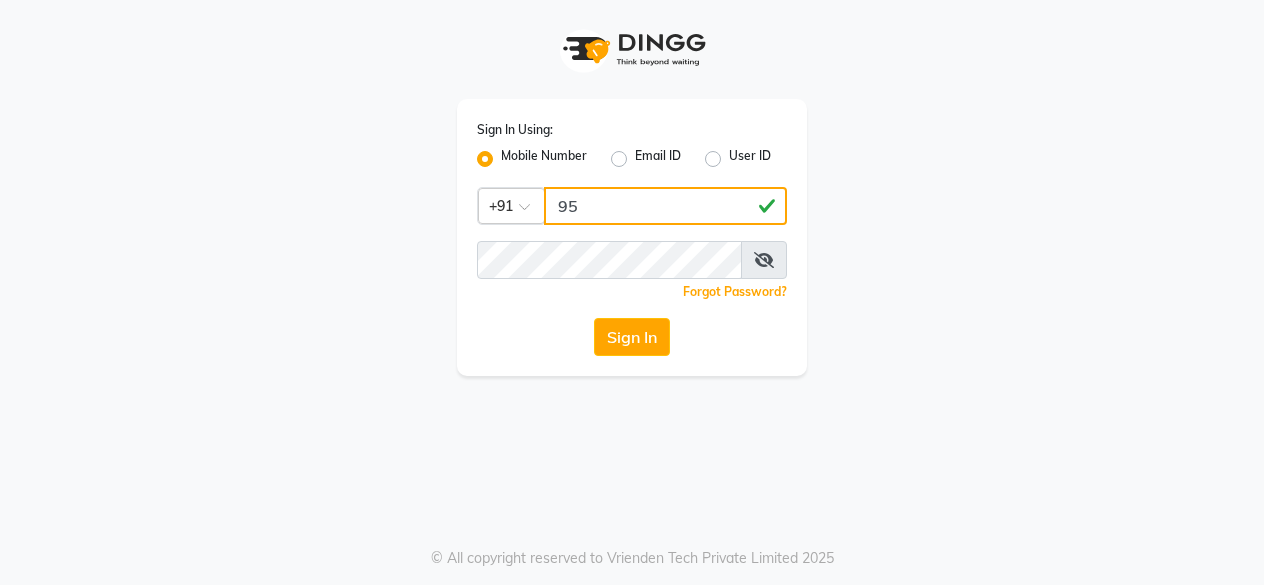 type on "9" 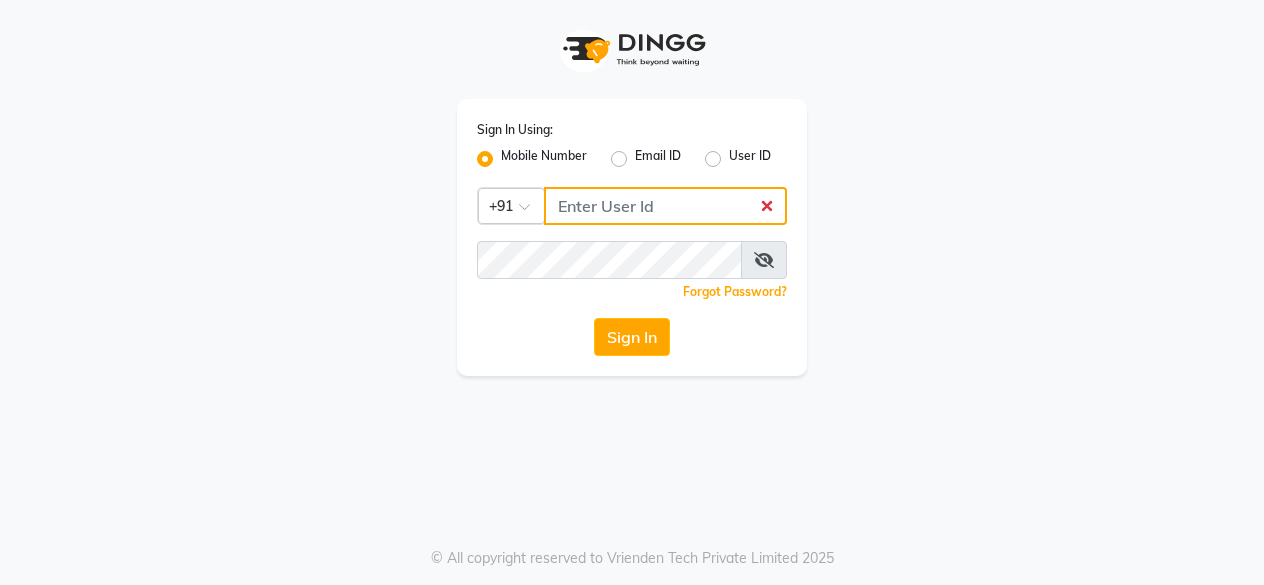 type on "9" 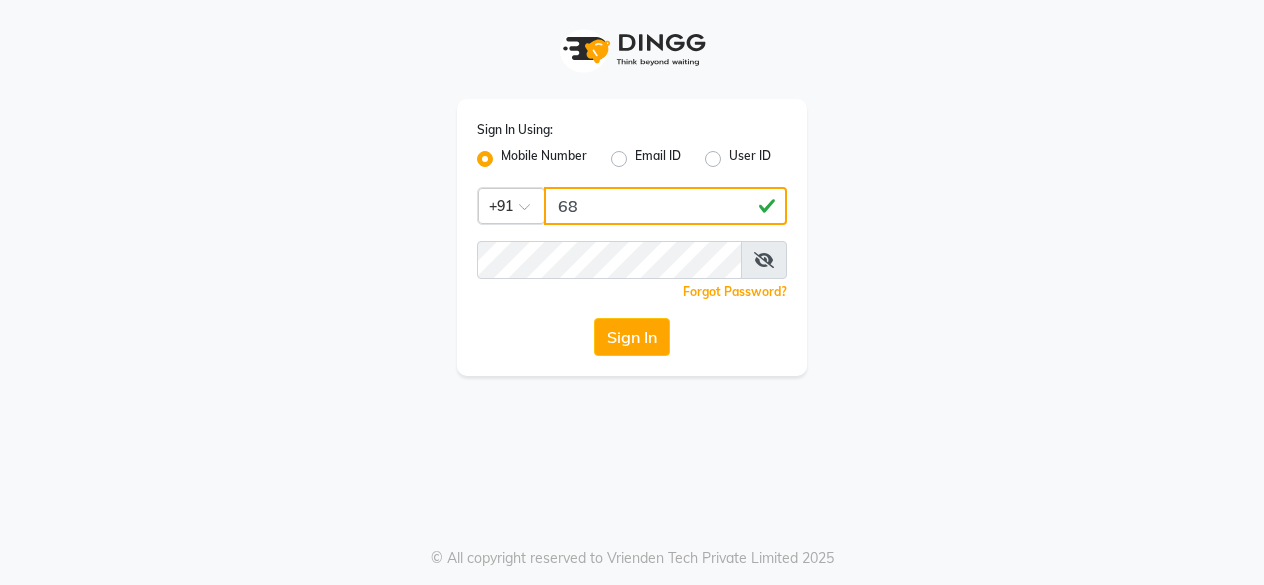 type on "6" 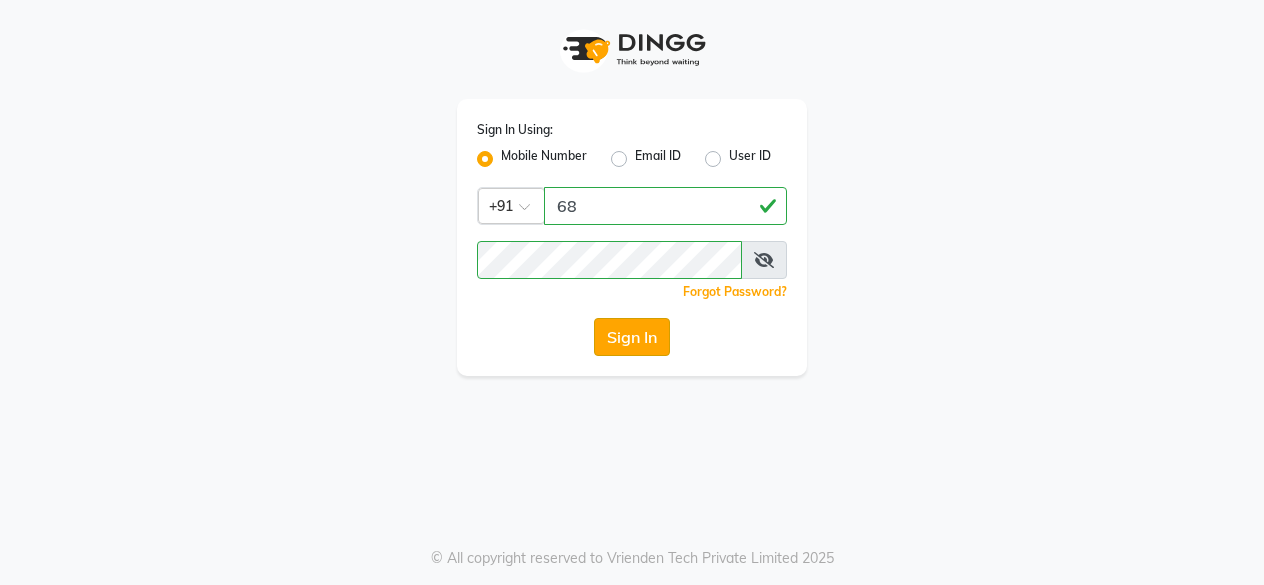 click on "Sign In" 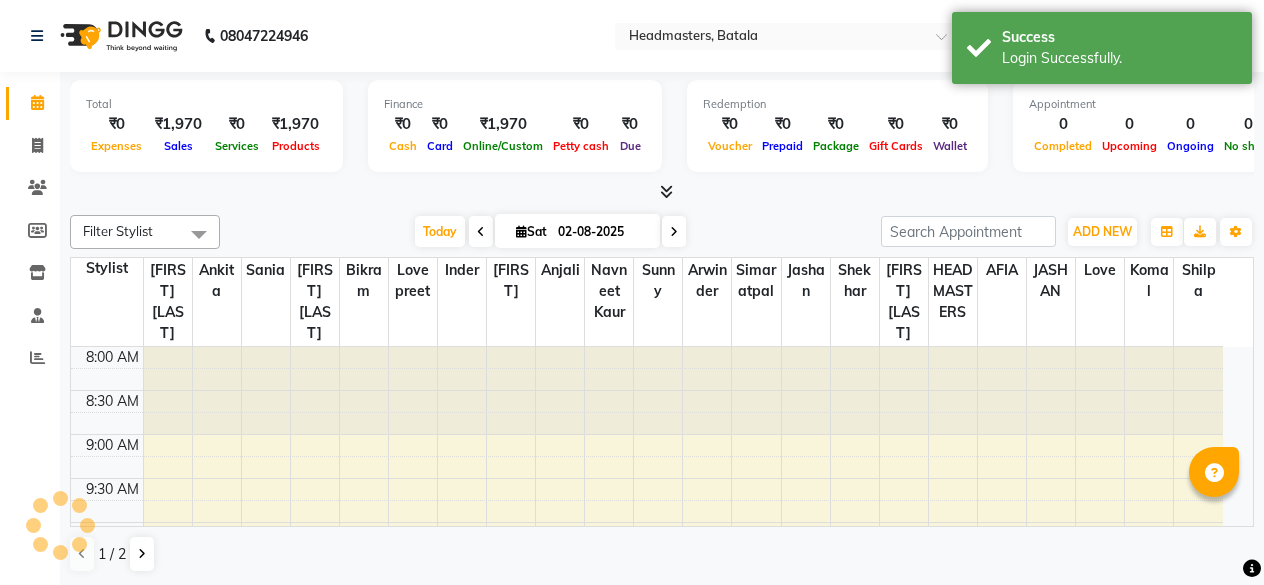 select on "en" 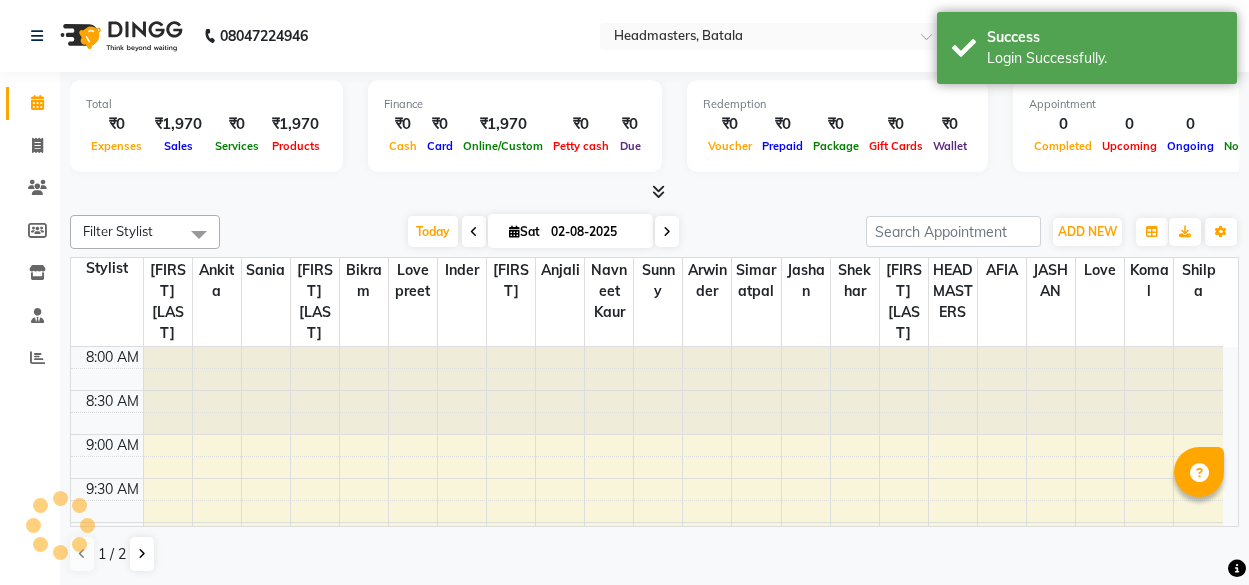 scroll, scrollTop: 0, scrollLeft: 0, axis: both 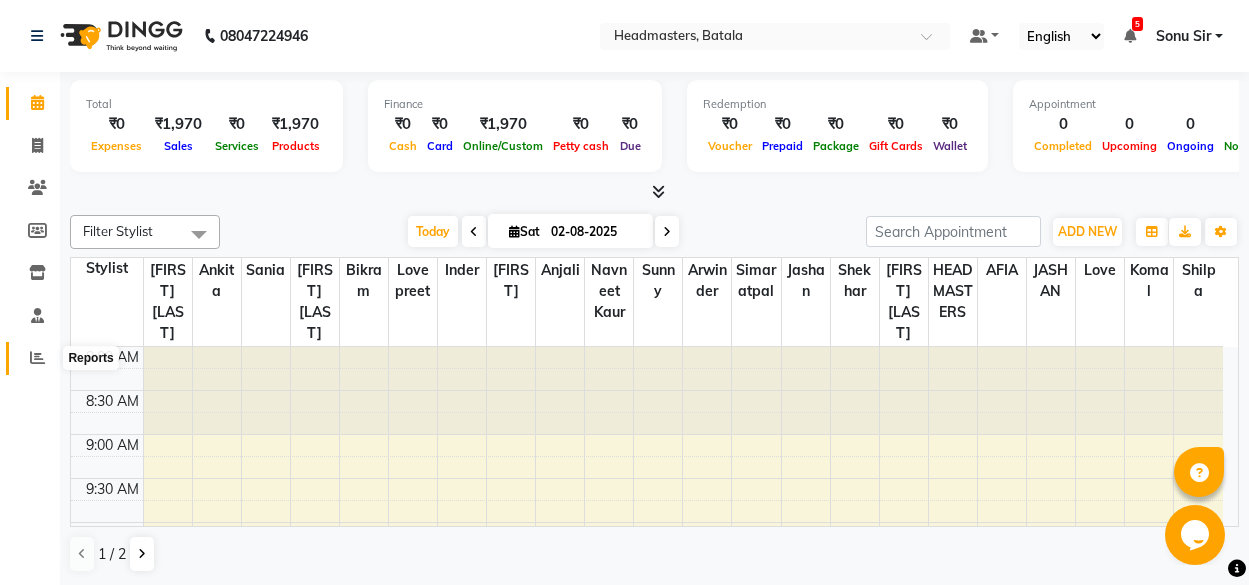 click 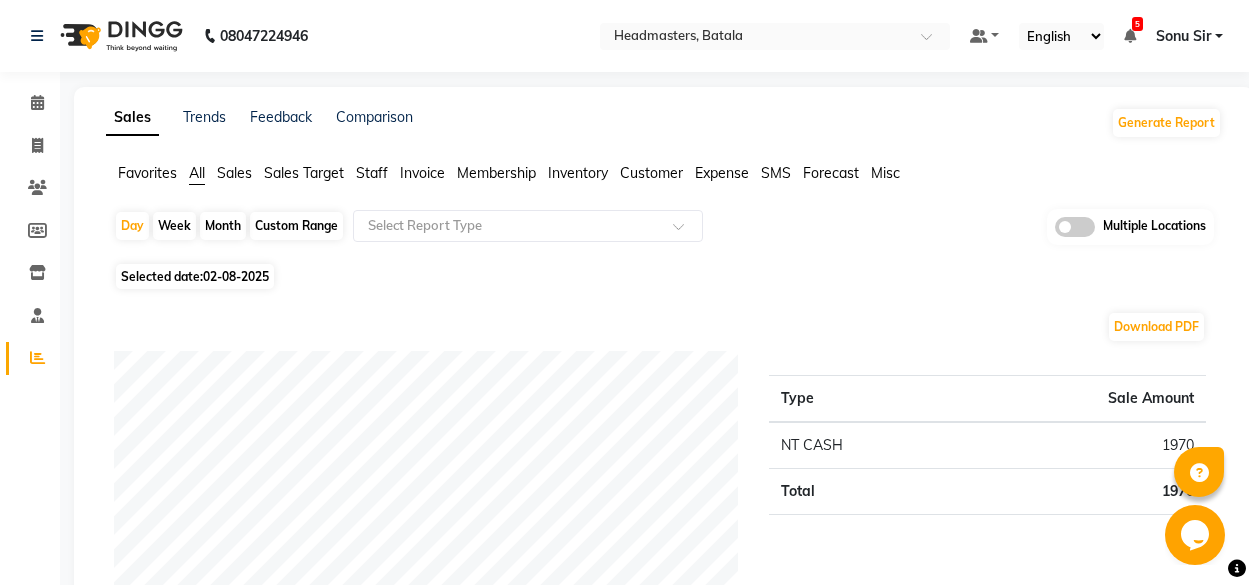 click on "Custom Range" 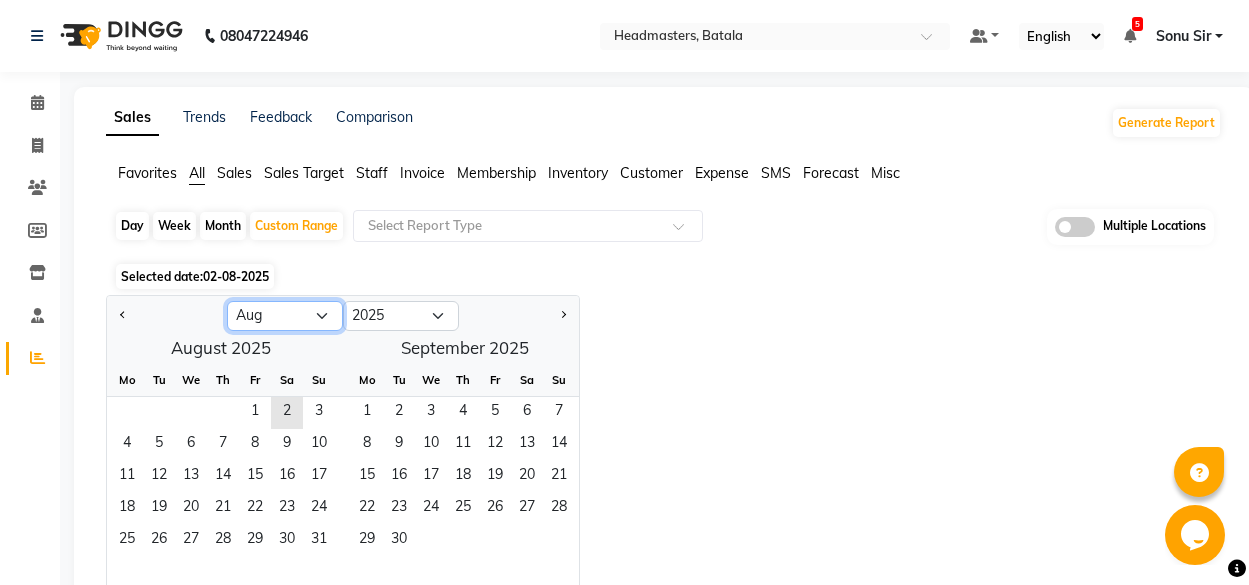 click on "Jan Feb Mar Apr May Jun Jul Aug Sep Oct Nov Dec" 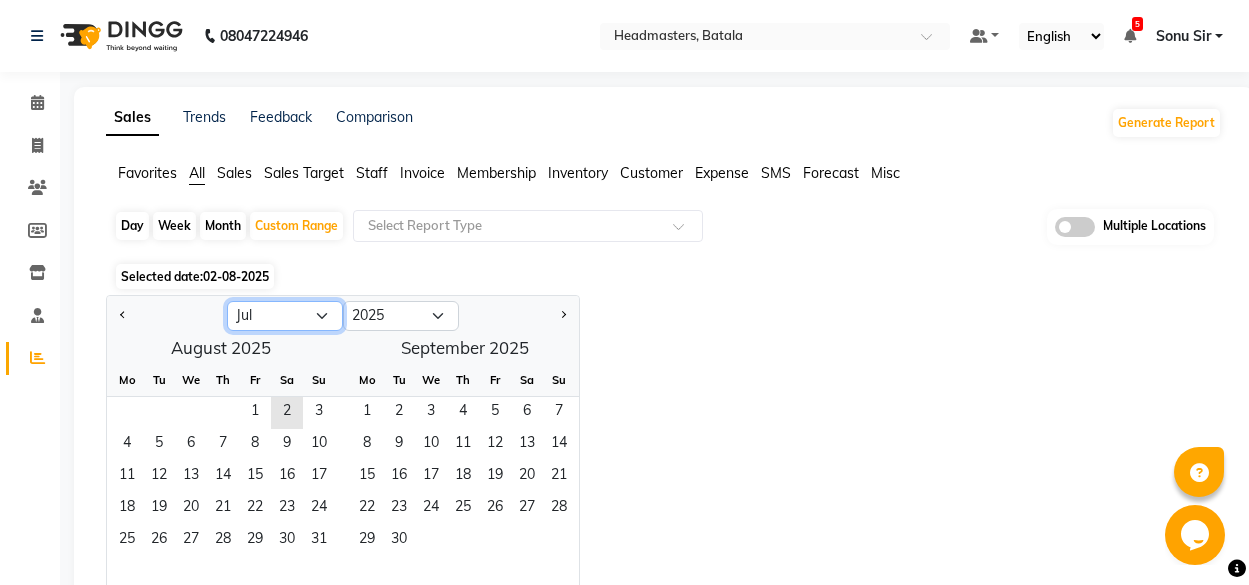 click on "Jan Feb Mar Apr May Jun Jul Aug Sep Oct Nov Dec" 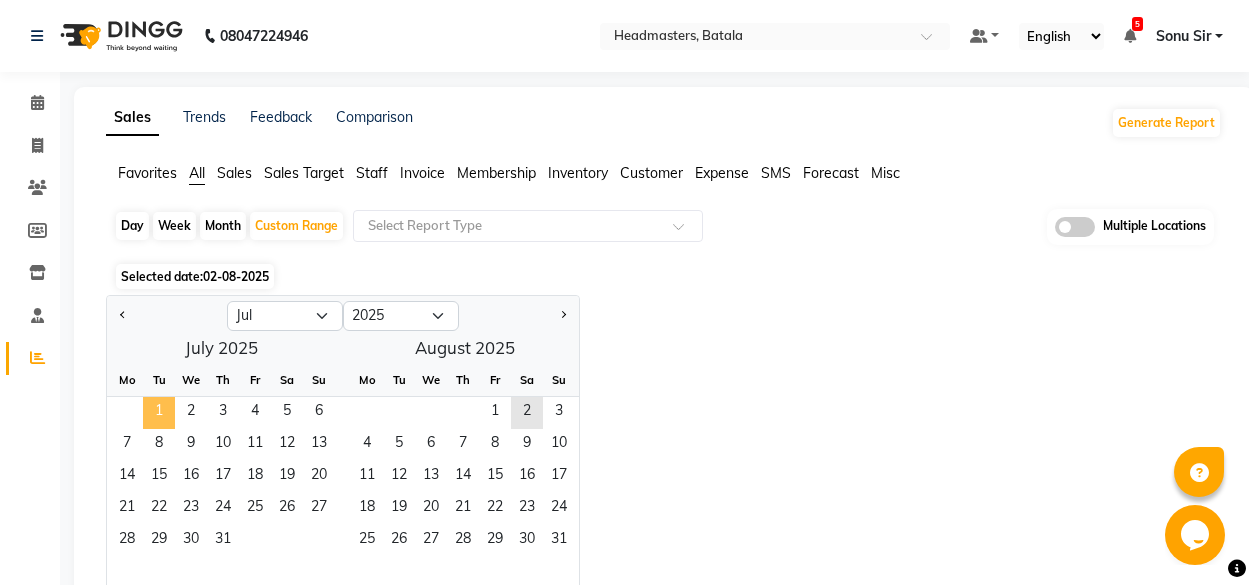 click on "1" 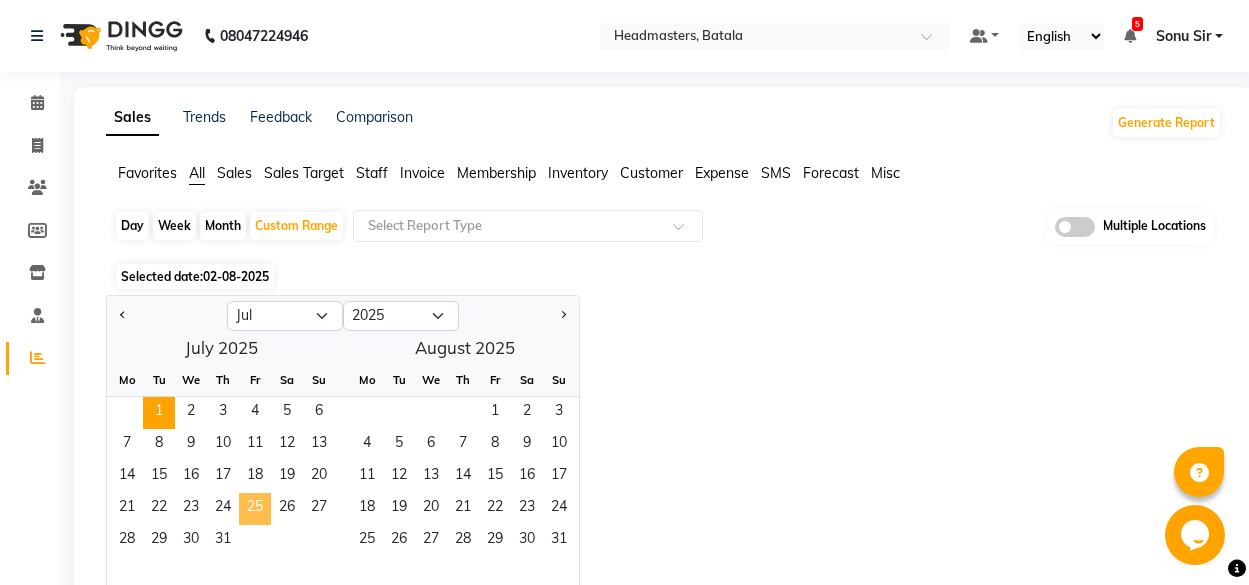 click on "25" 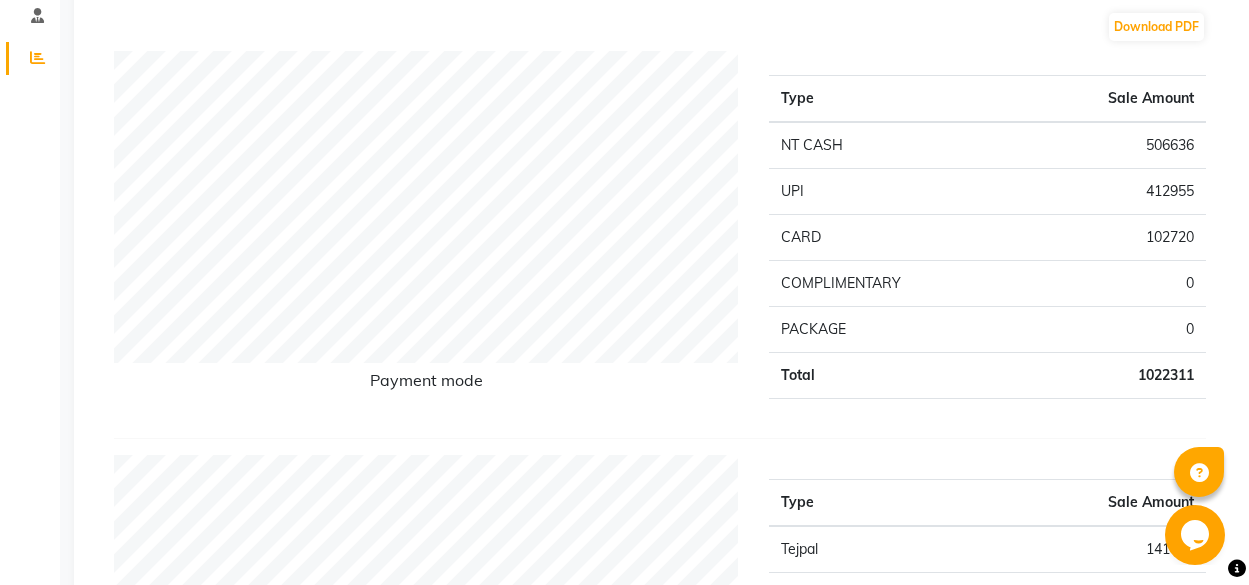 scroll, scrollTop: 0, scrollLeft: 0, axis: both 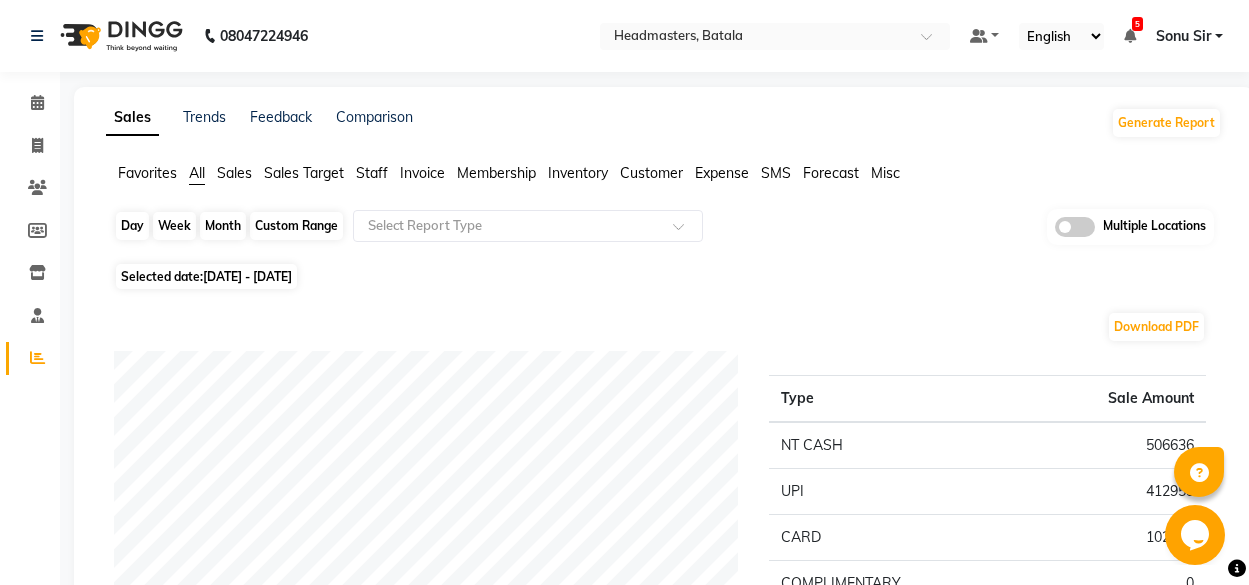 click on "Custom Range" 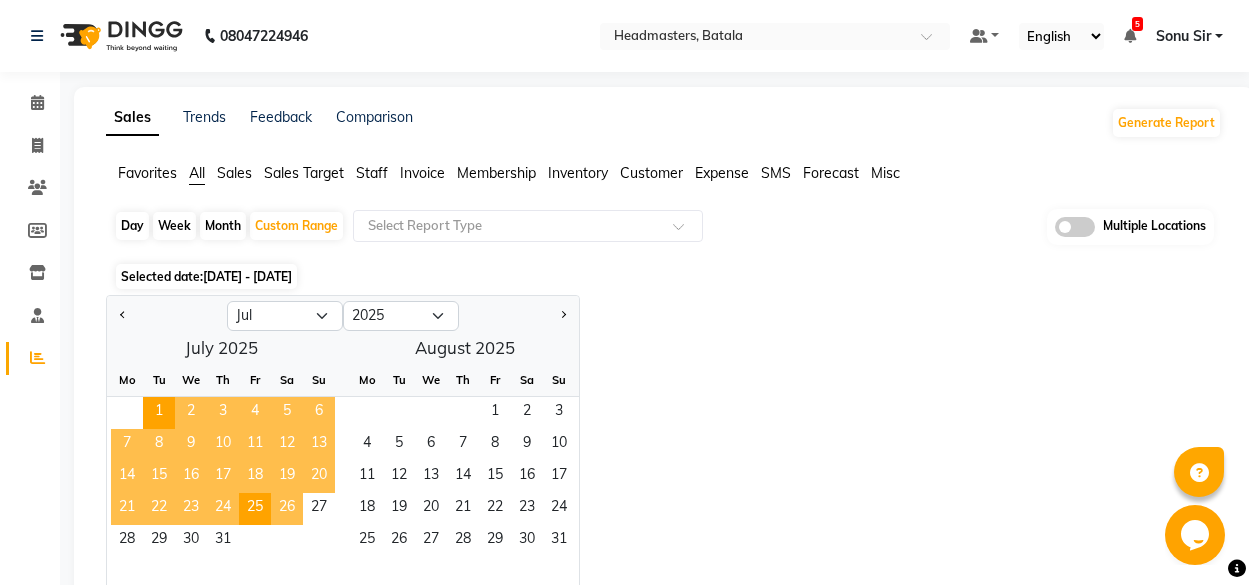 click on "26" 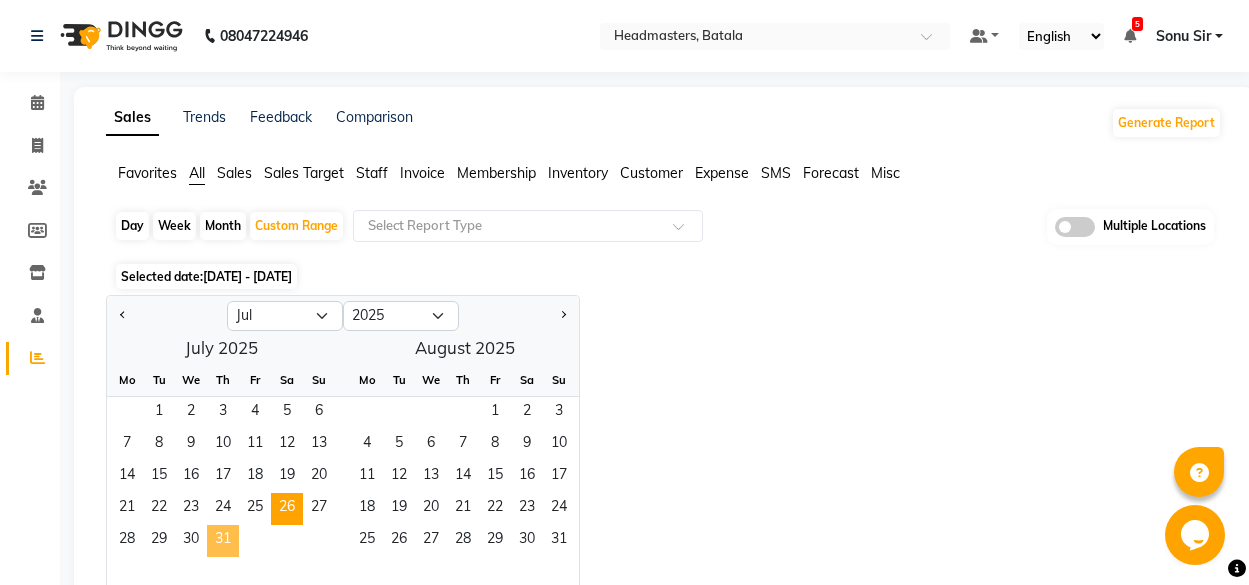 click on "31" 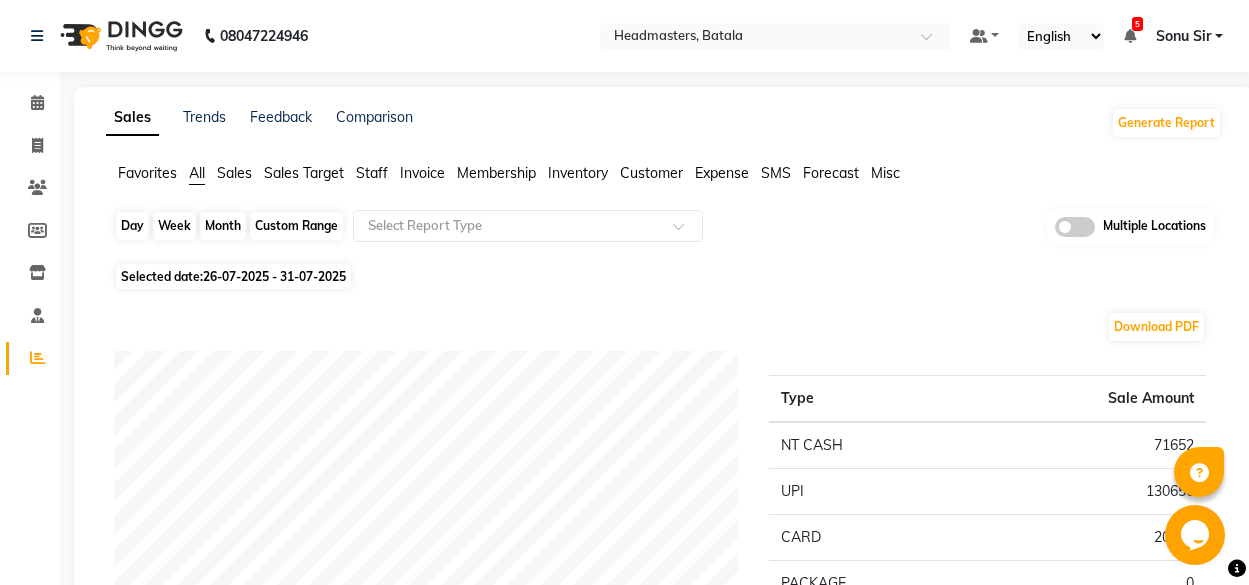 click on "Custom Range" 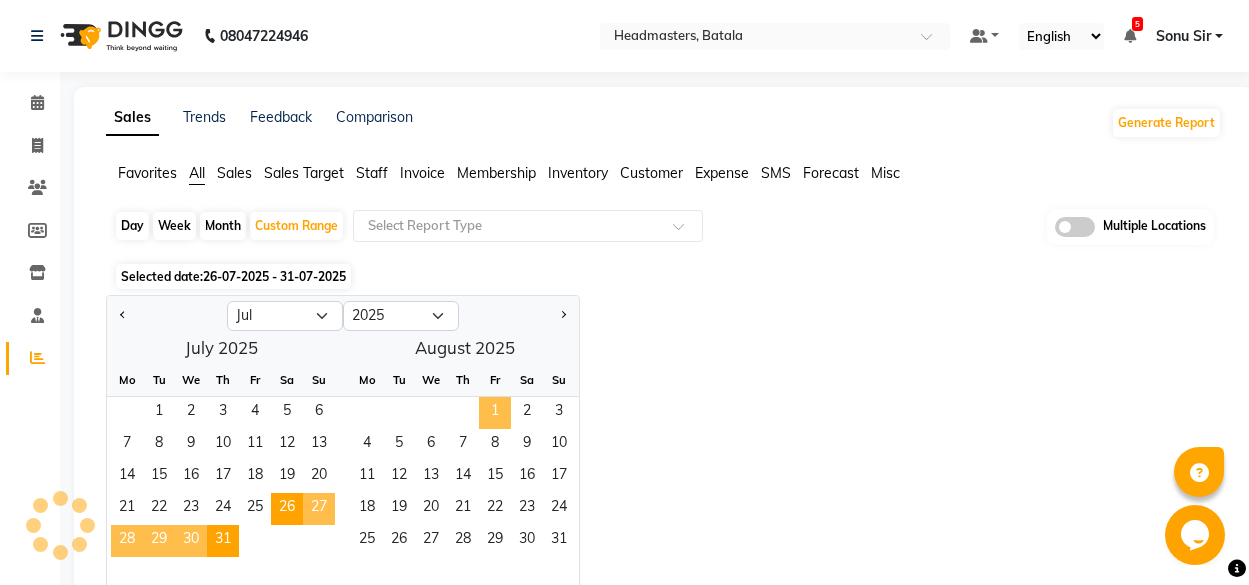 click on "1" 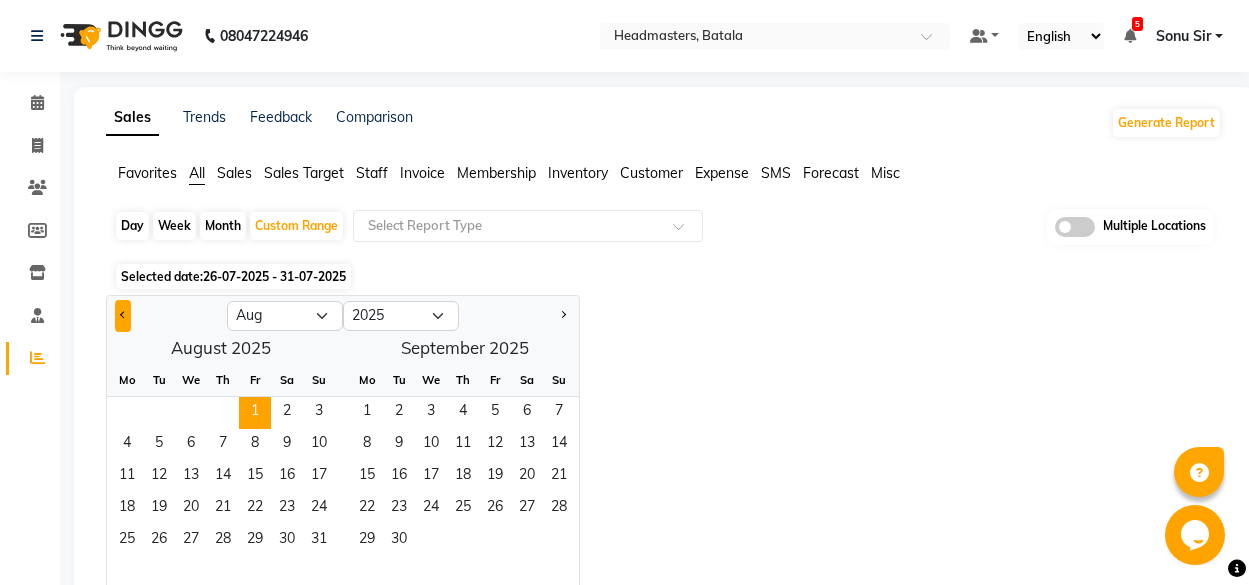 click 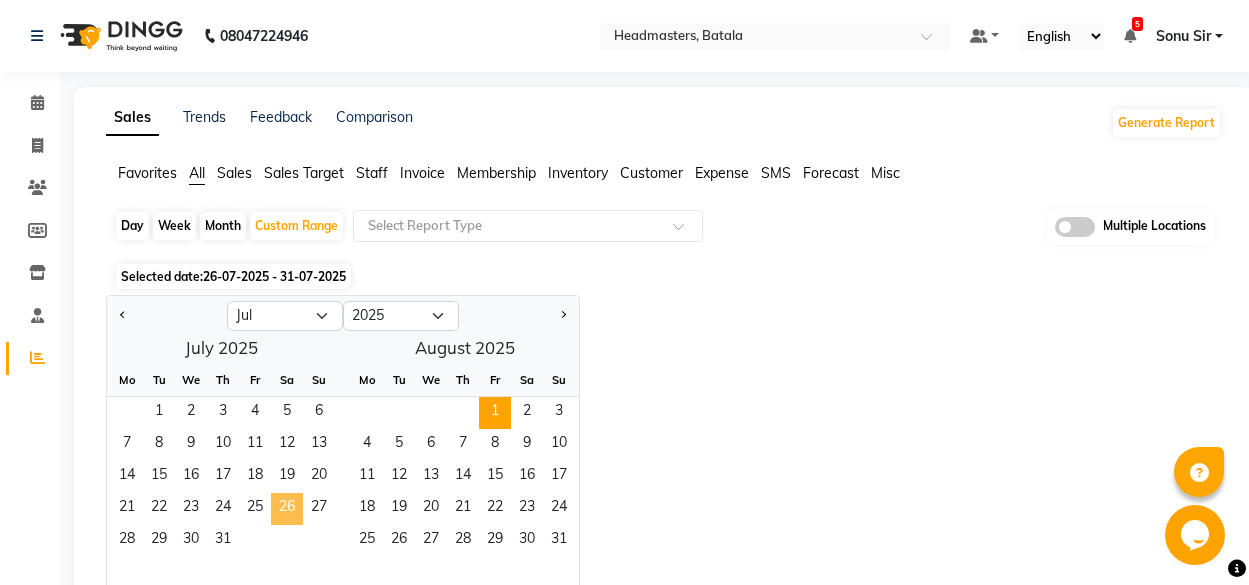 click on "26" 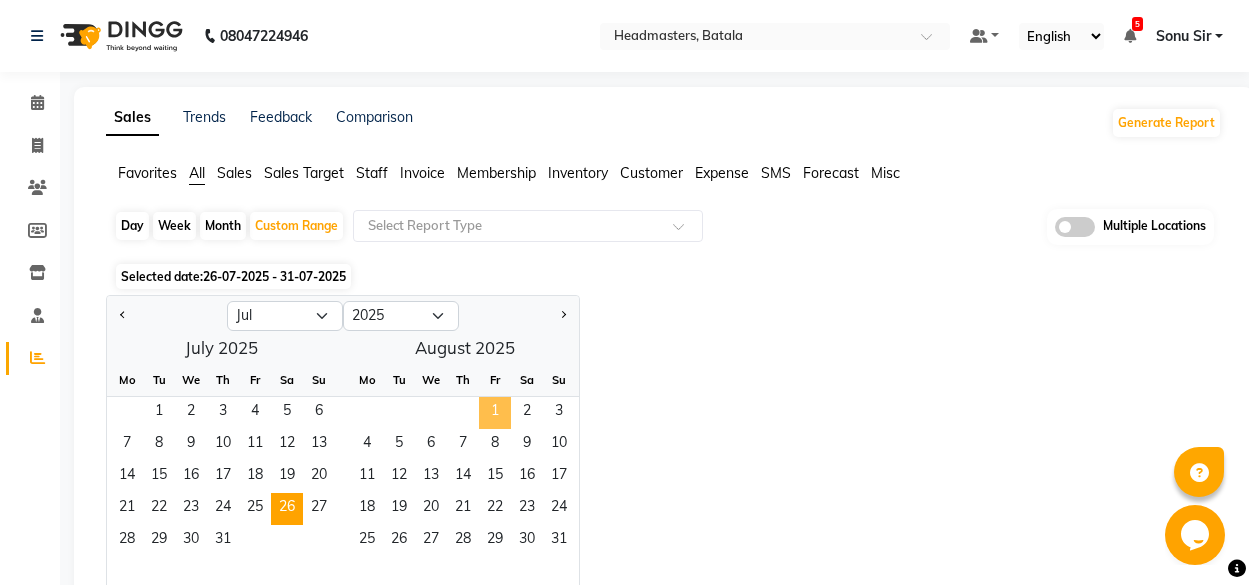click on "1" 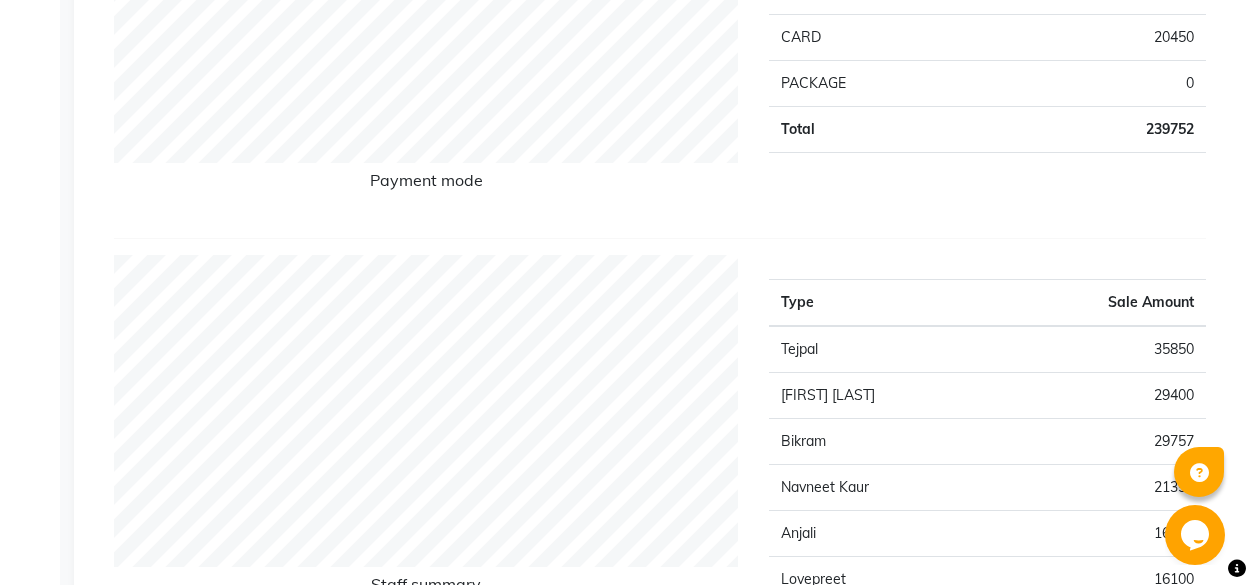 scroll, scrollTop: 0, scrollLeft: 0, axis: both 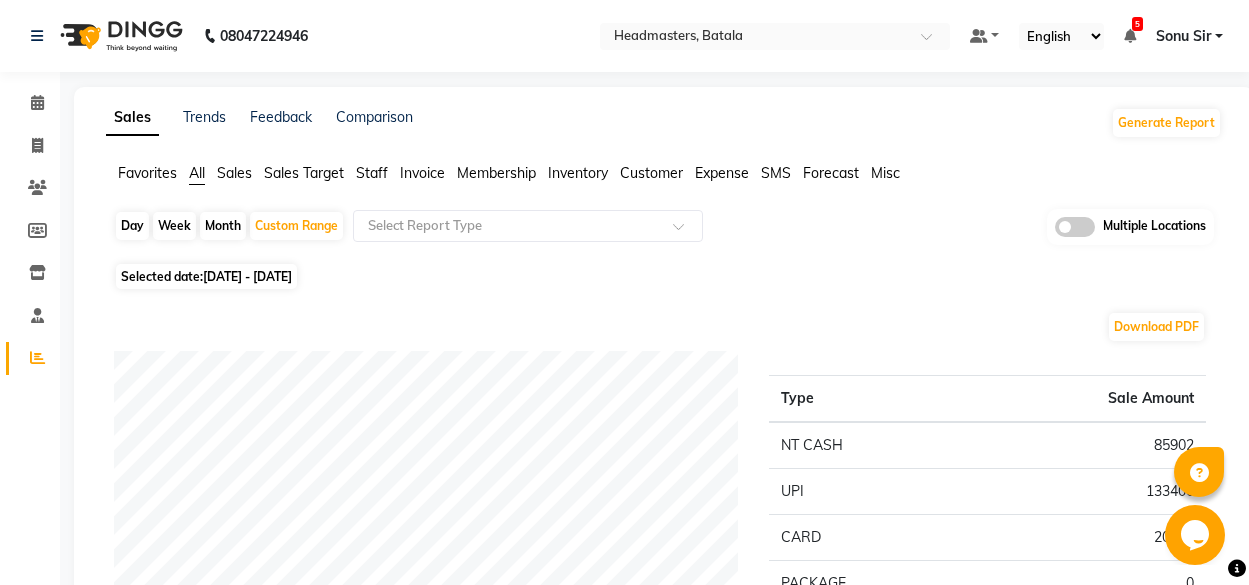 click on "Invoice" 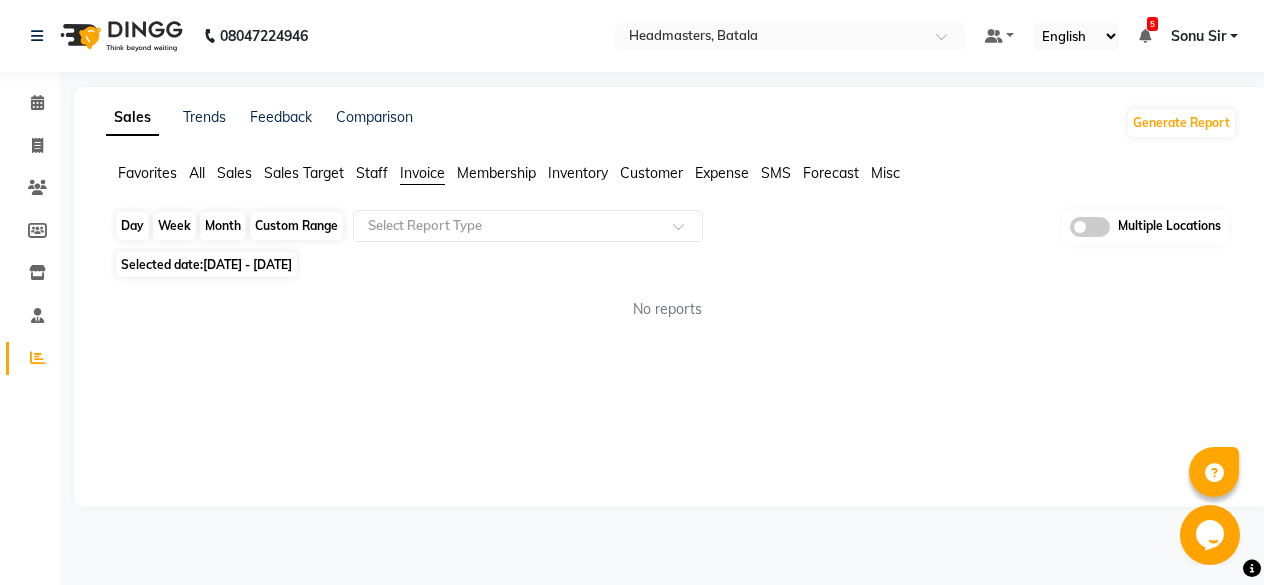 click on "Custom Range" 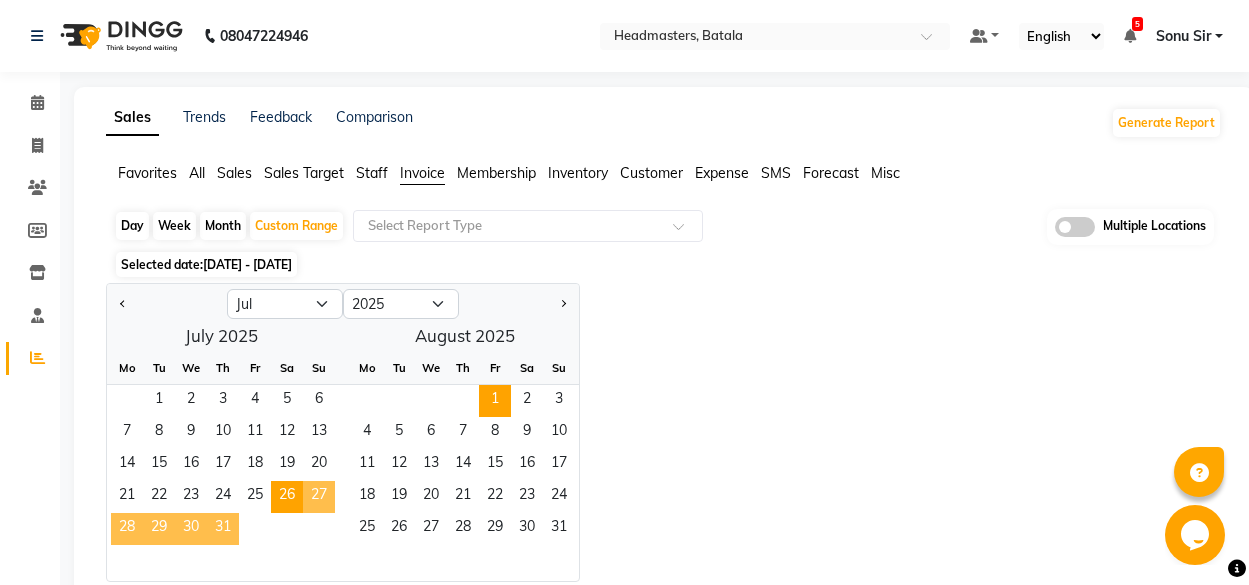 click on "31" 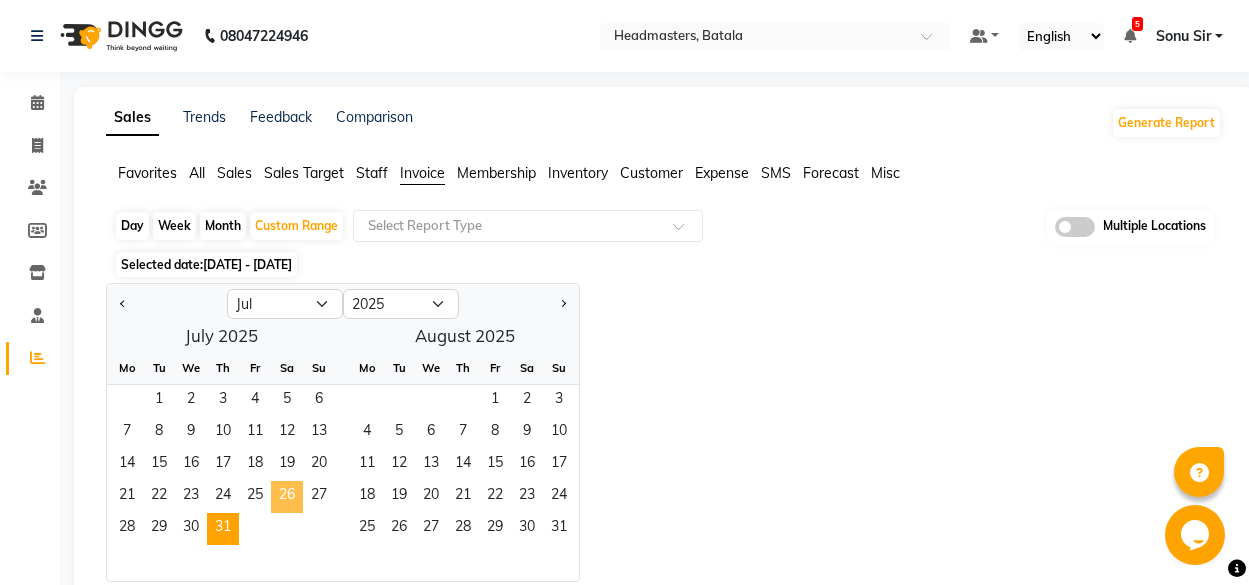 click on "26" 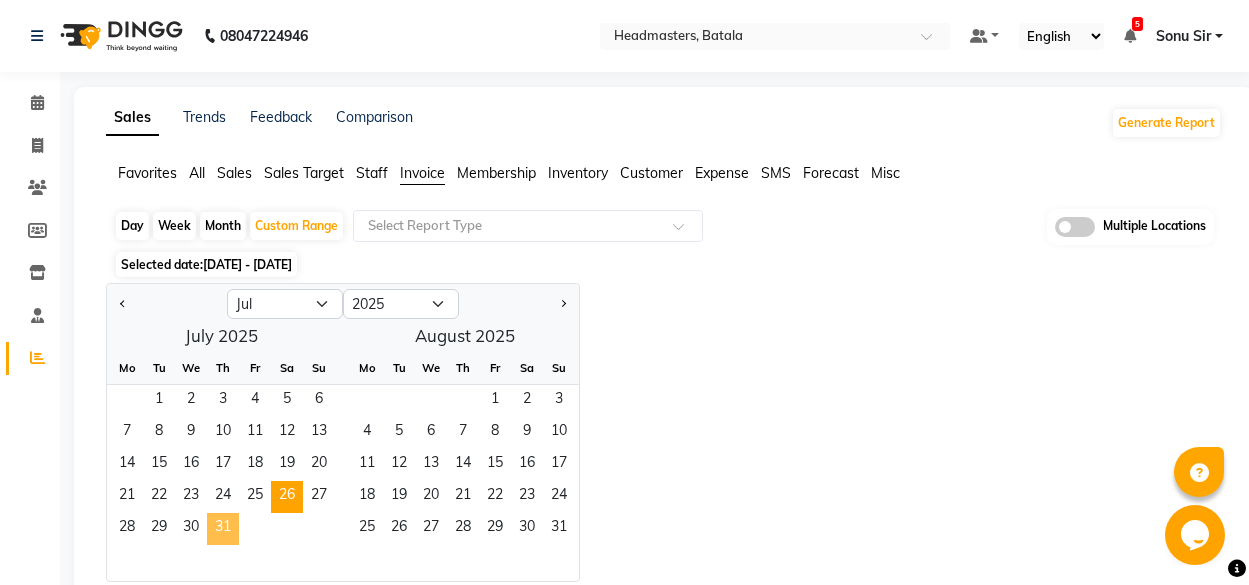 click on "31" 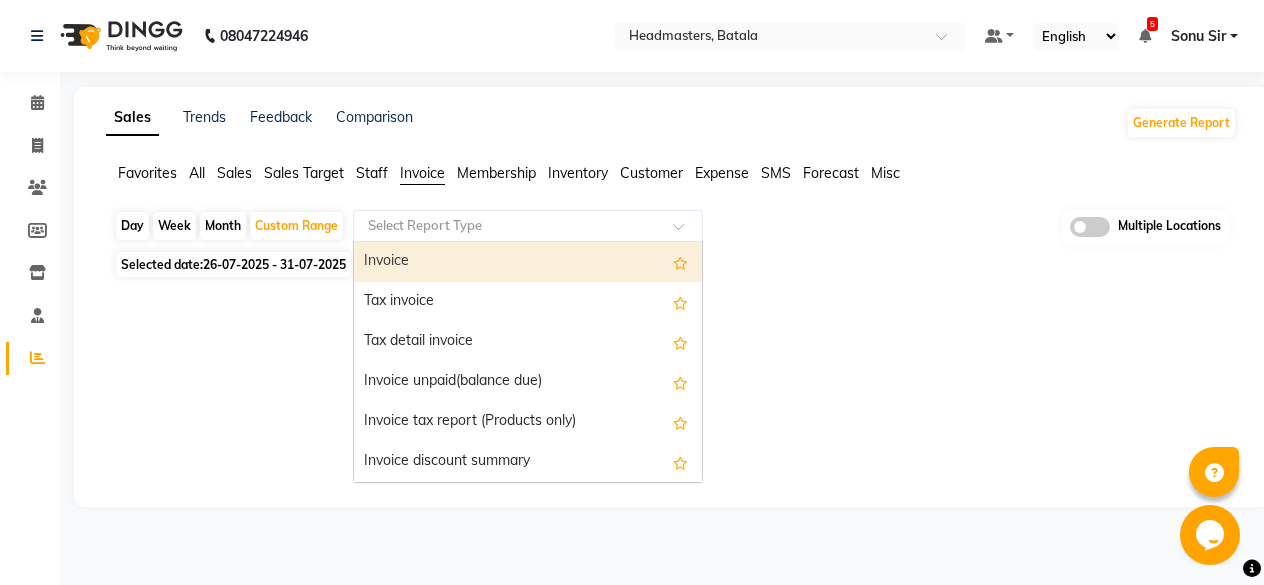 click 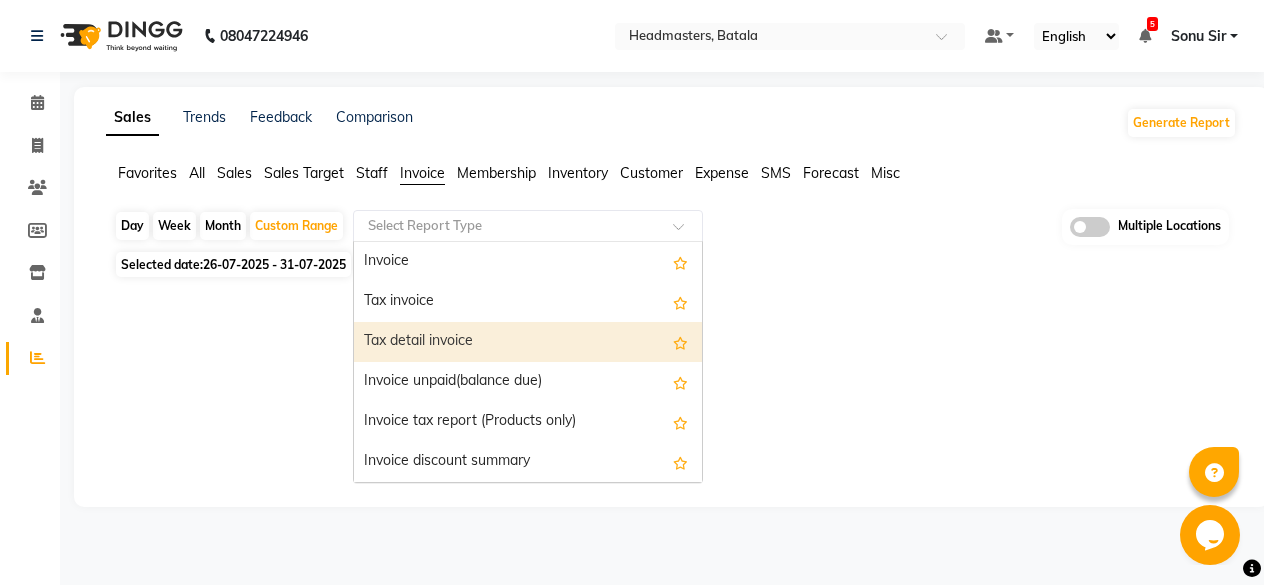 click on "Tax detail invoice" at bounding box center [528, 342] 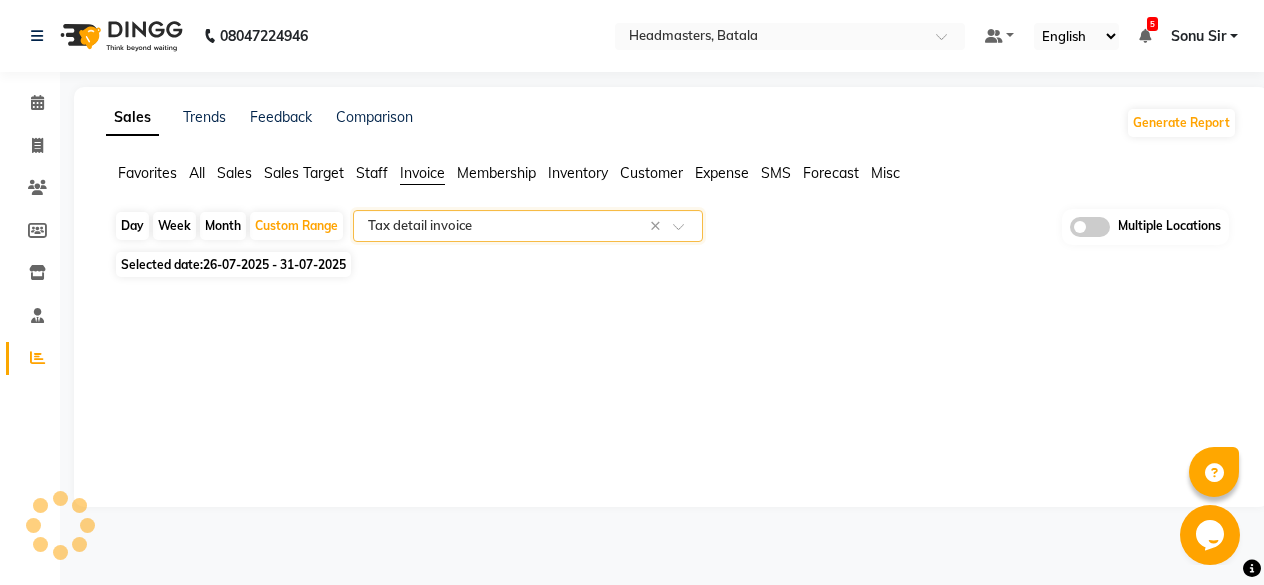 select on "full_report" 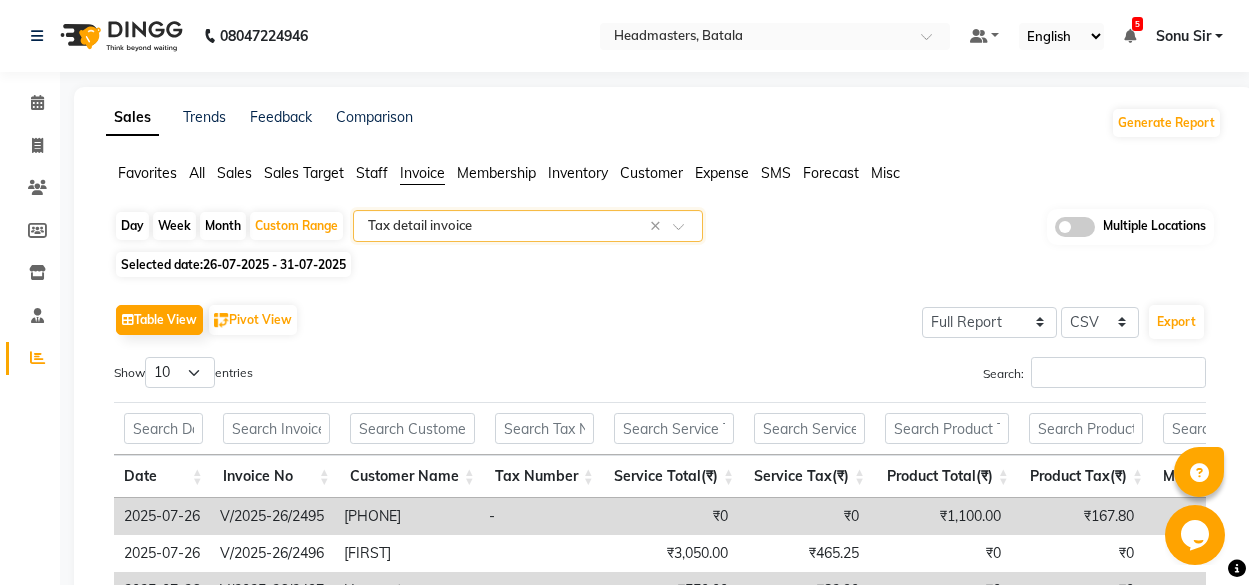 scroll, scrollTop: 100, scrollLeft: 0, axis: vertical 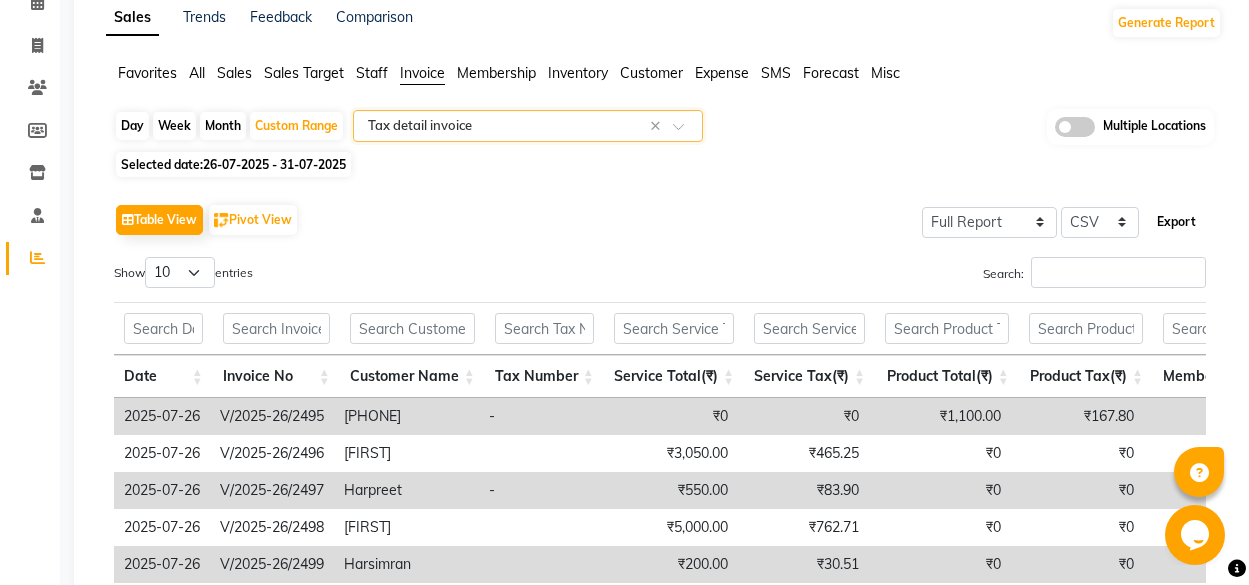 click on "Export" 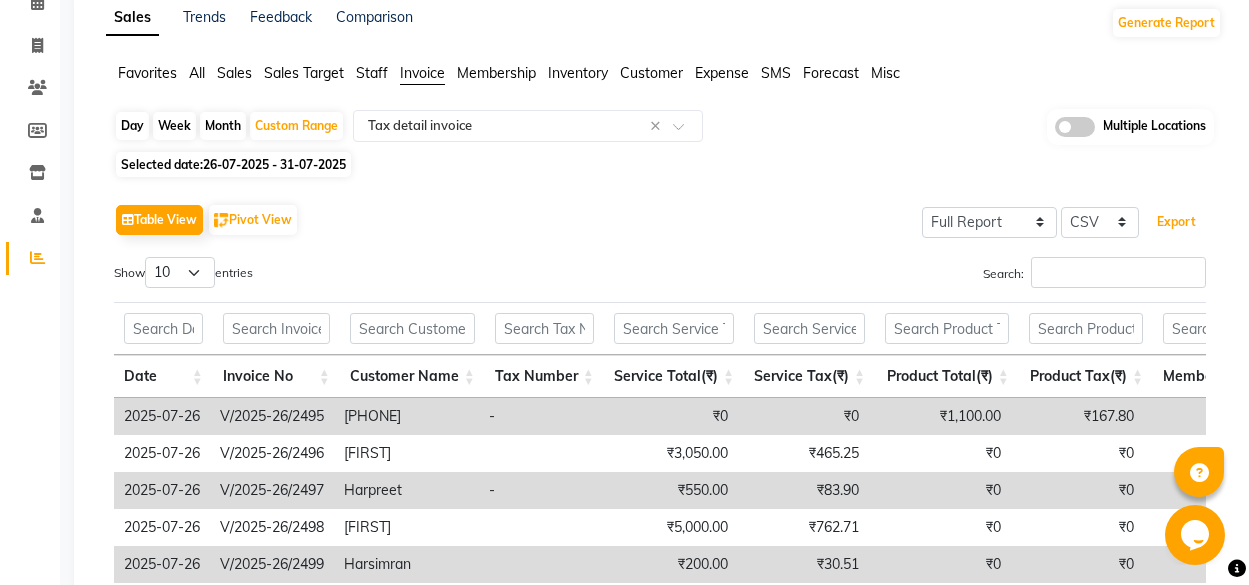 scroll, scrollTop: 0, scrollLeft: 0, axis: both 